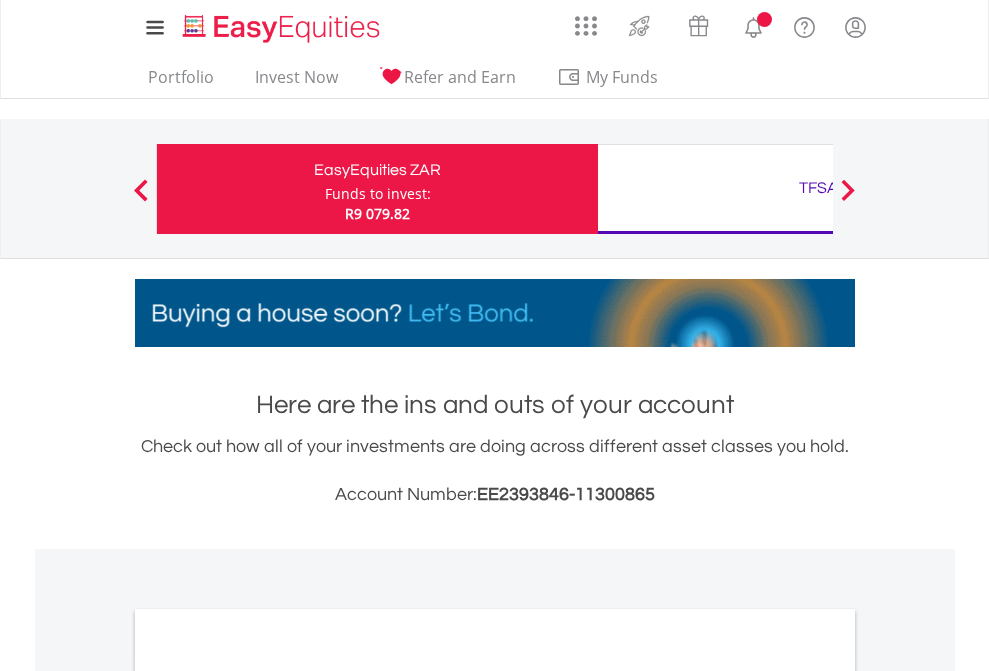 scroll, scrollTop: 0, scrollLeft: 0, axis: both 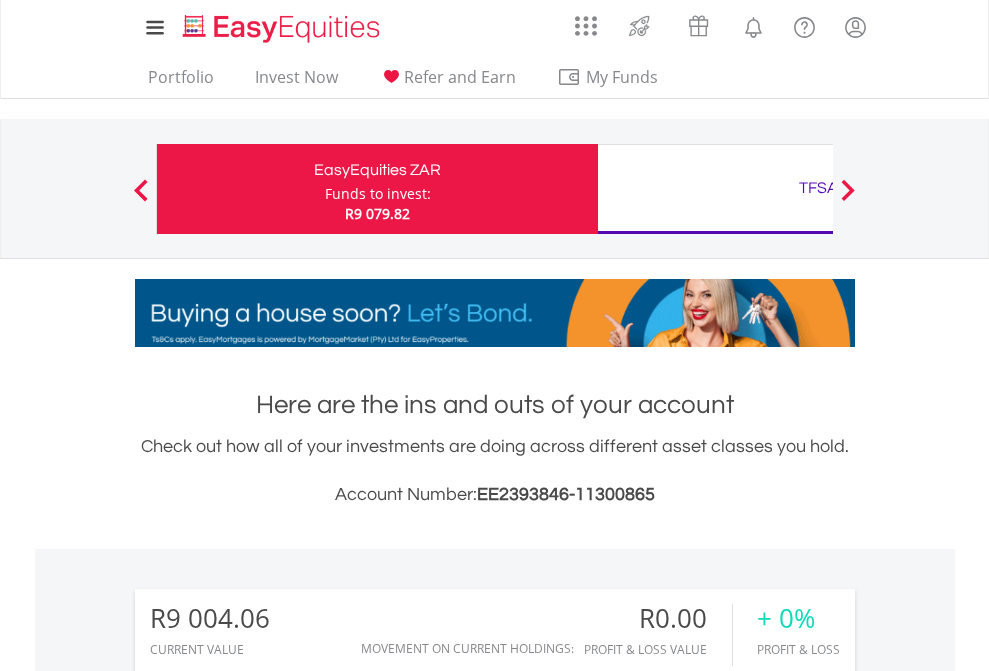 click on "Funds to invest:" at bounding box center (378, 194) 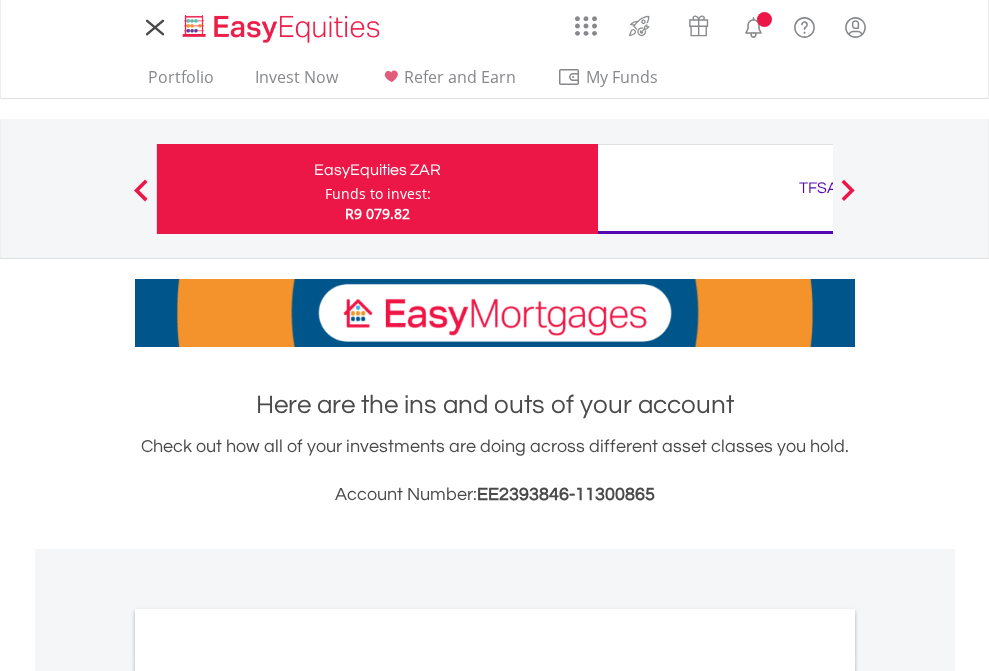 scroll, scrollTop: 0, scrollLeft: 0, axis: both 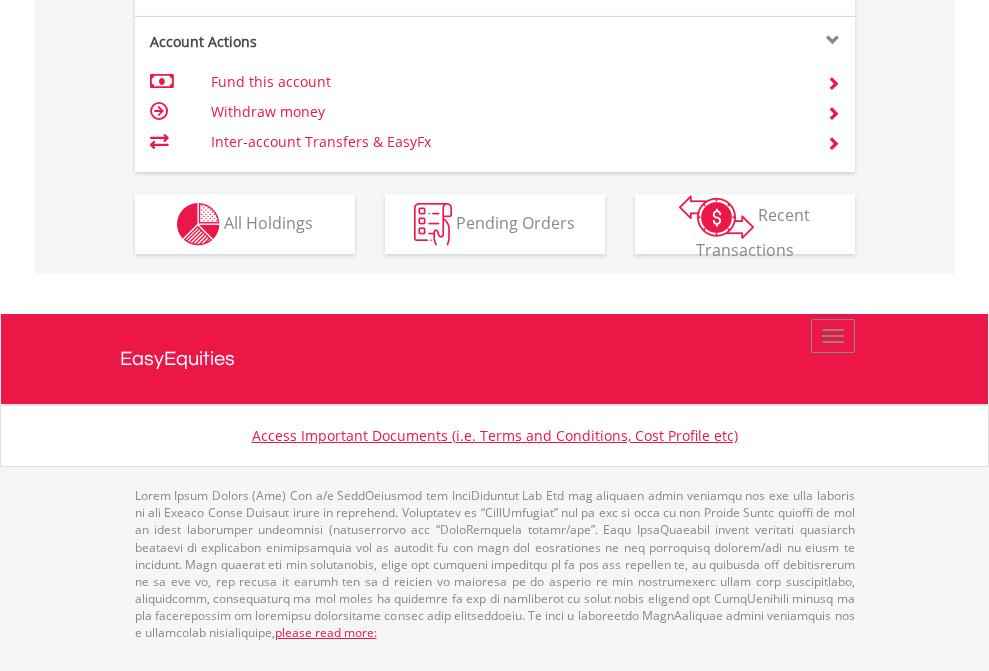 click on "Investment types" at bounding box center (706, -337) 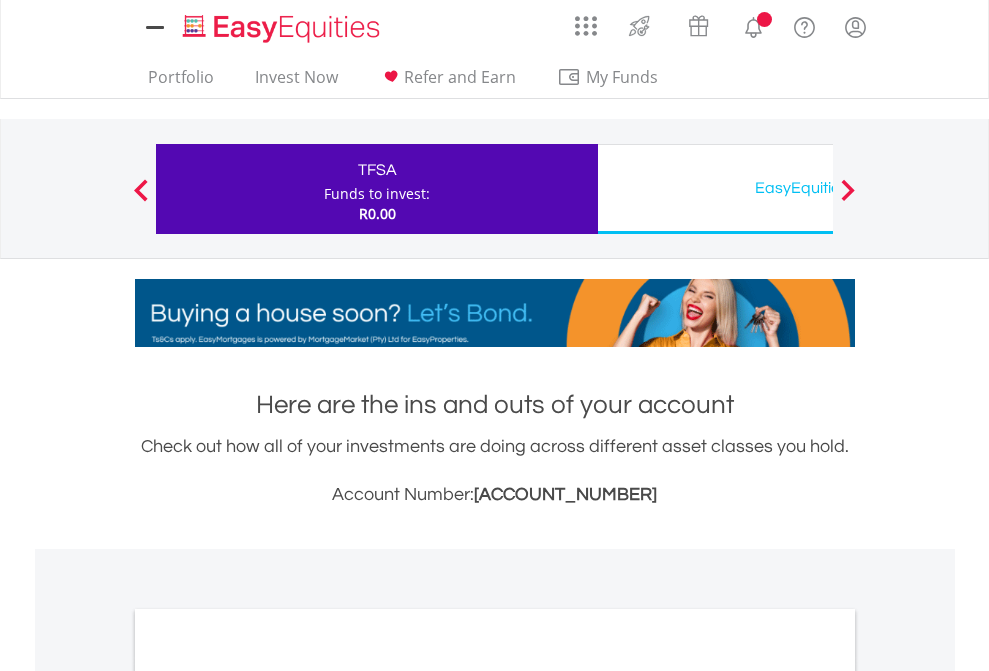 scroll, scrollTop: 0, scrollLeft: 0, axis: both 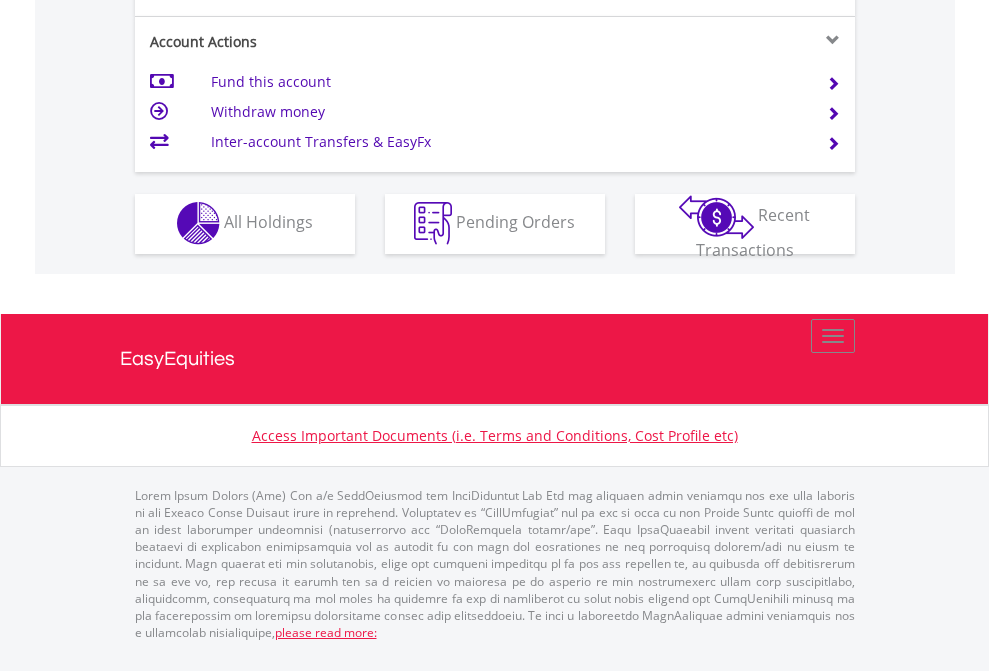click on "Investment types" at bounding box center (706, -353) 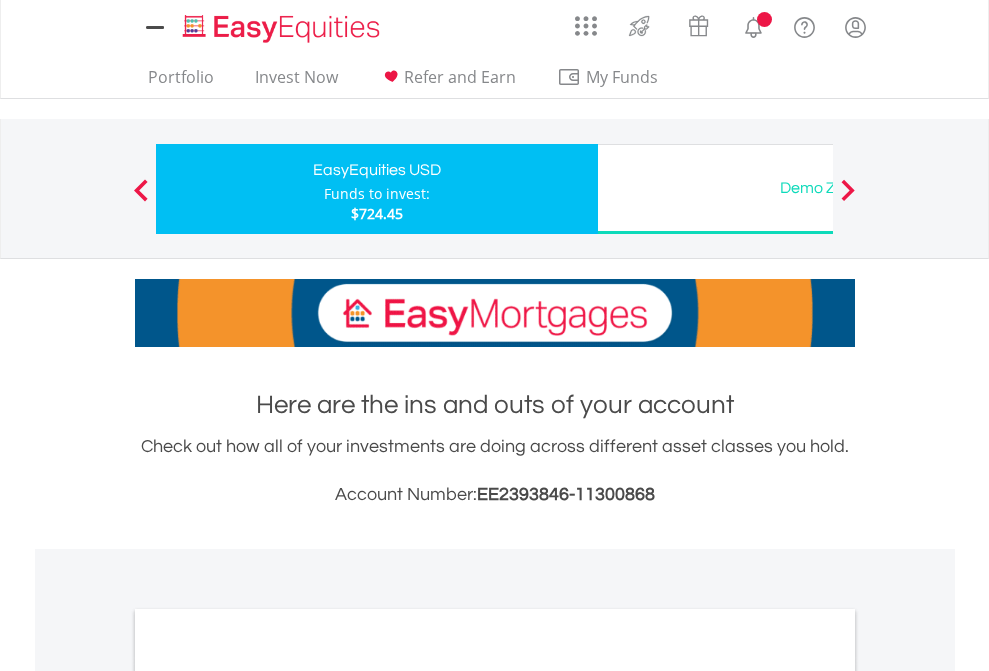 scroll, scrollTop: 0, scrollLeft: 0, axis: both 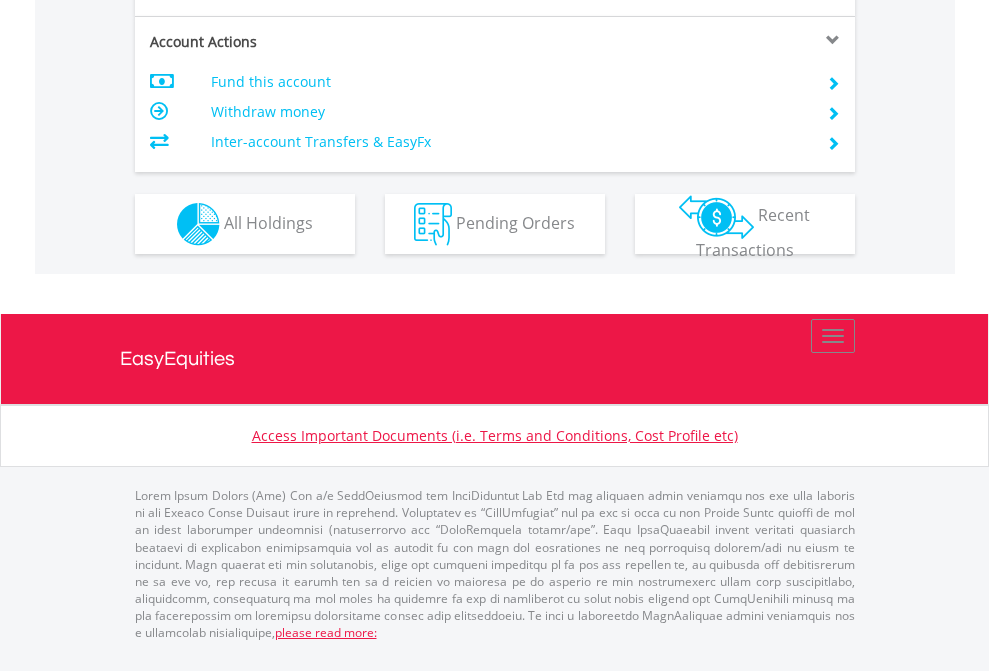click on "Investment types" at bounding box center (706, -337) 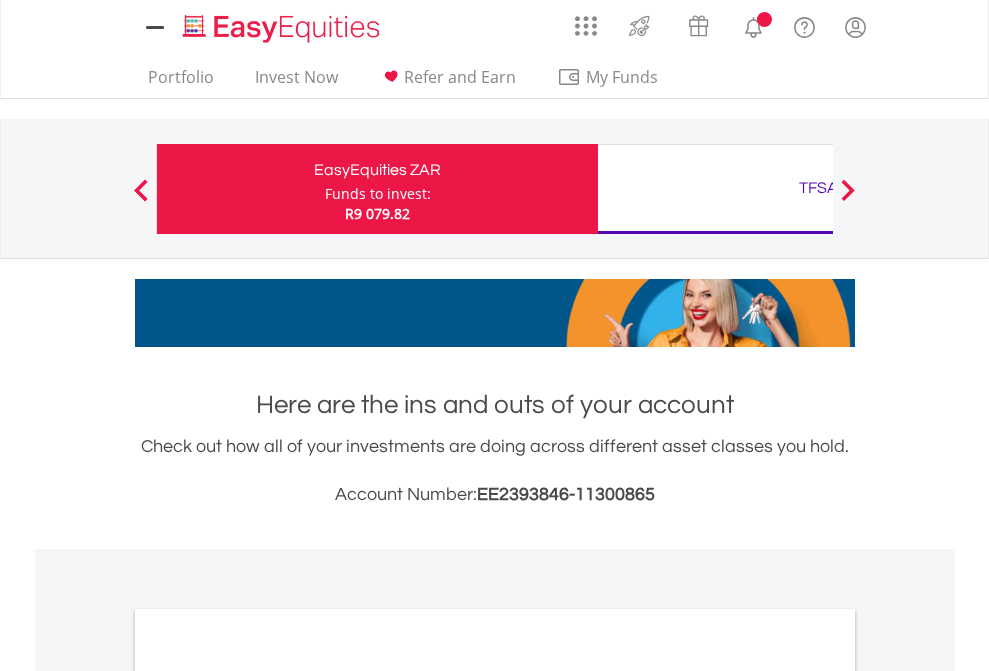 scroll, scrollTop: 0, scrollLeft: 0, axis: both 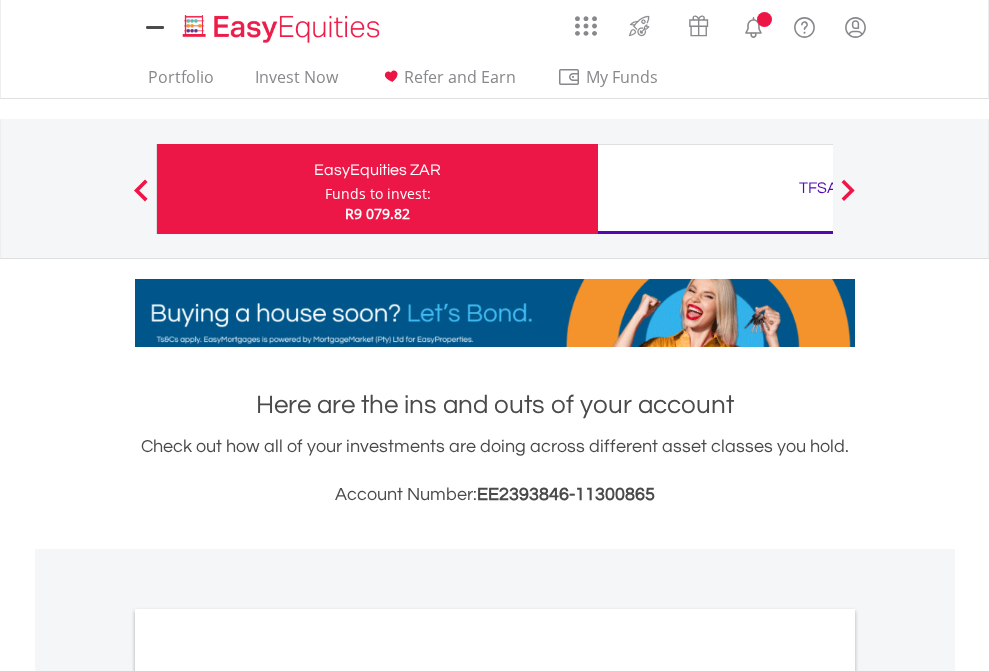 click on "All Holdings" at bounding box center (268, 1096) 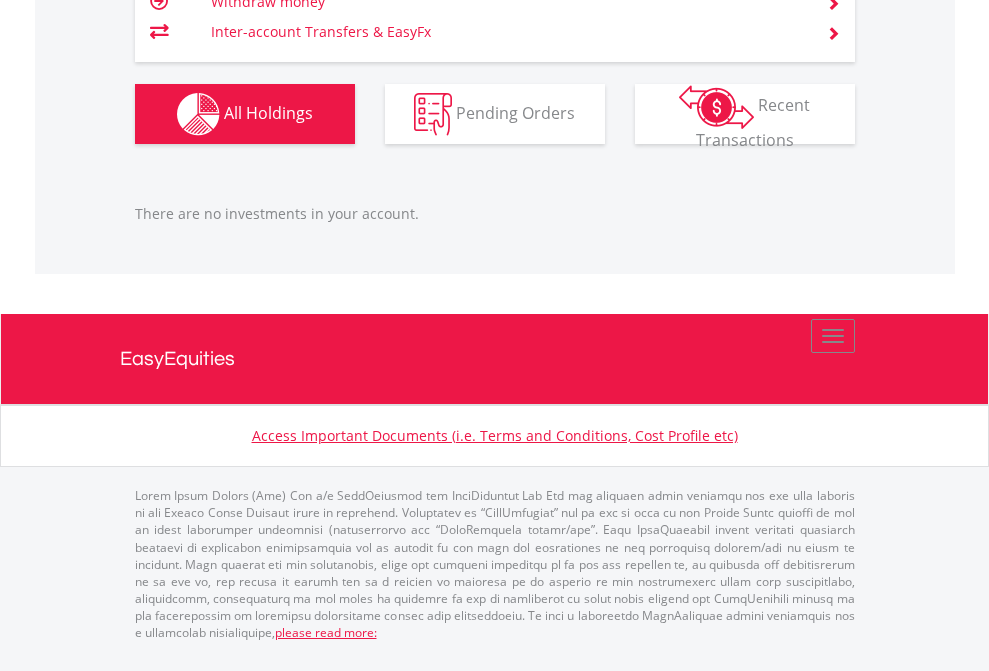 scroll, scrollTop: 2027, scrollLeft: 0, axis: vertical 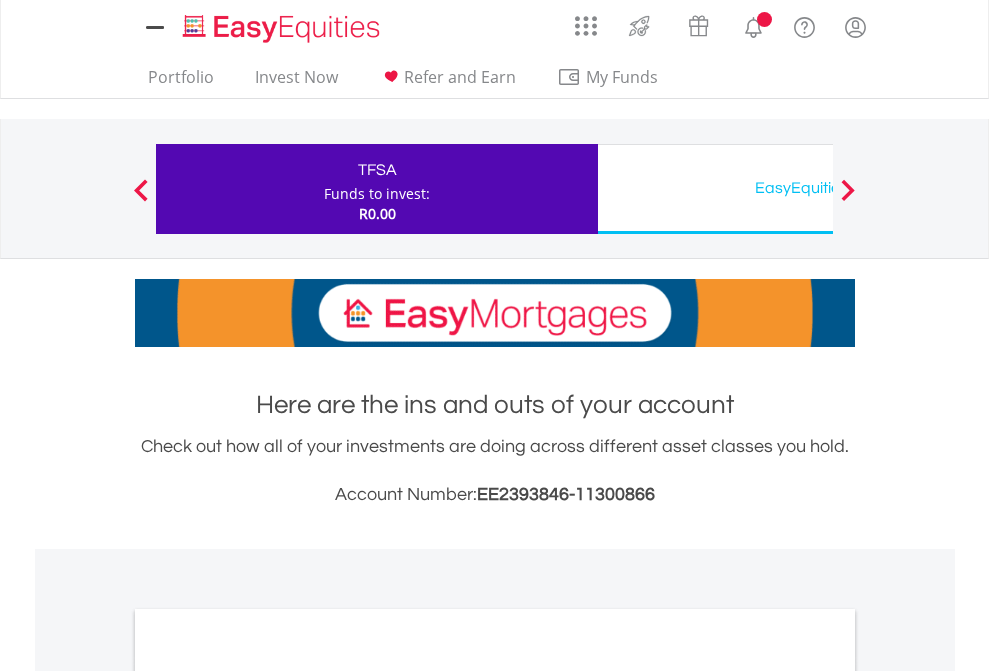 click on "All Holdings" at bounding box center [268, 1096] 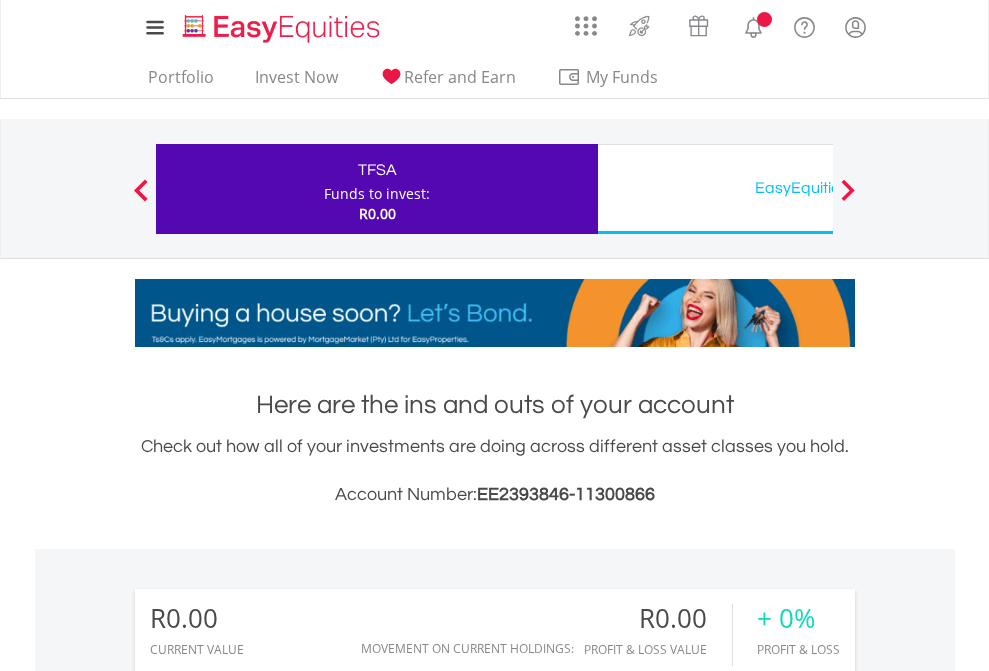 scroll, scrollTop: 1486, scrollLeft: 0, axis: vertical 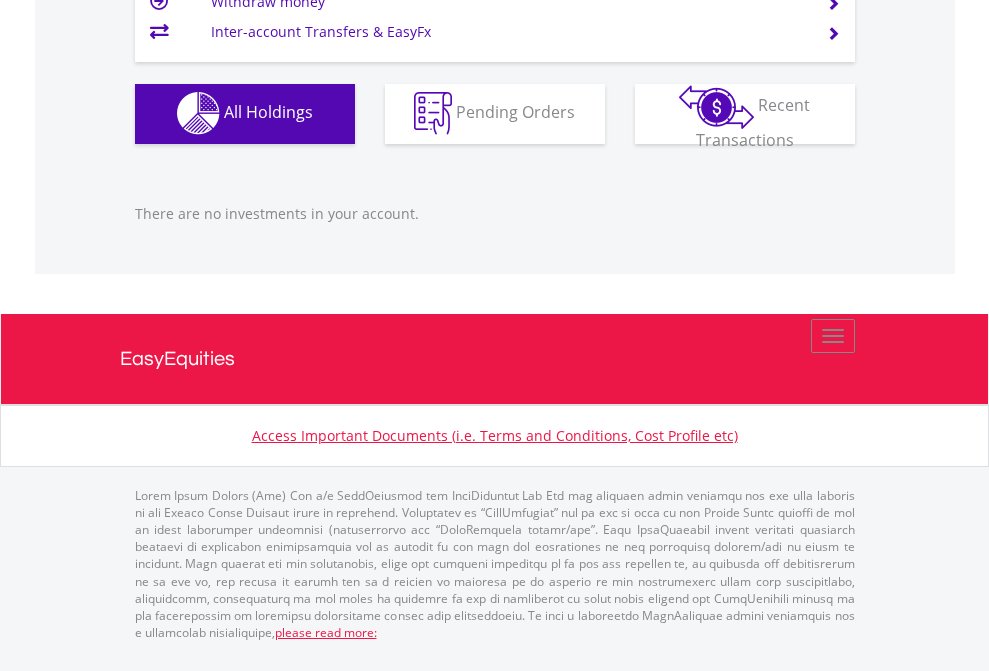 click on "EasyEquities USD" at bounding box center [818, -1142] 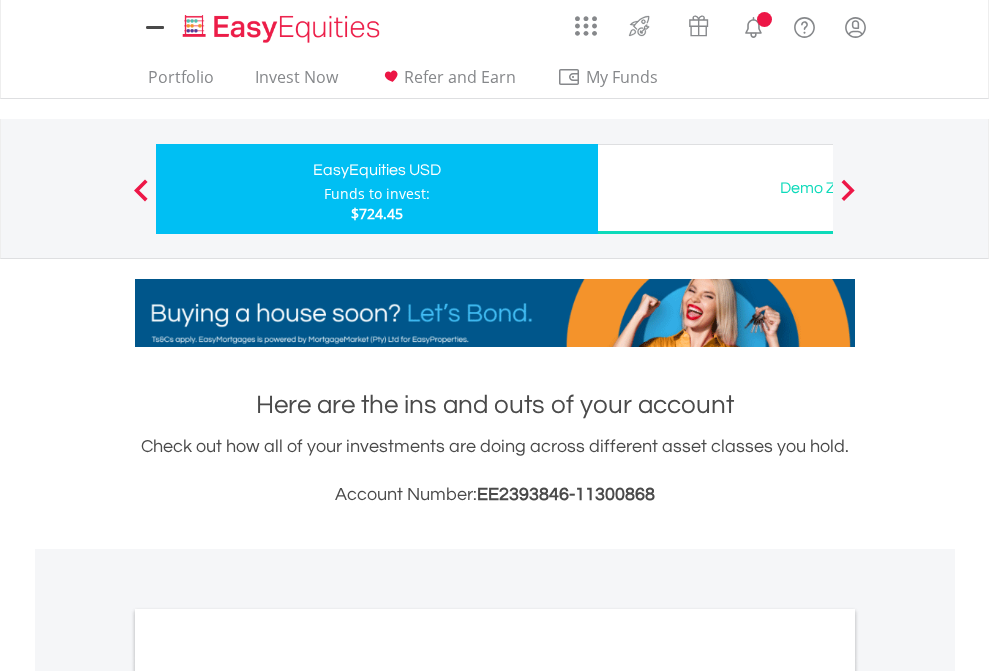 scroll, scrollTop: 0, scrollLeft: 0, axis: both 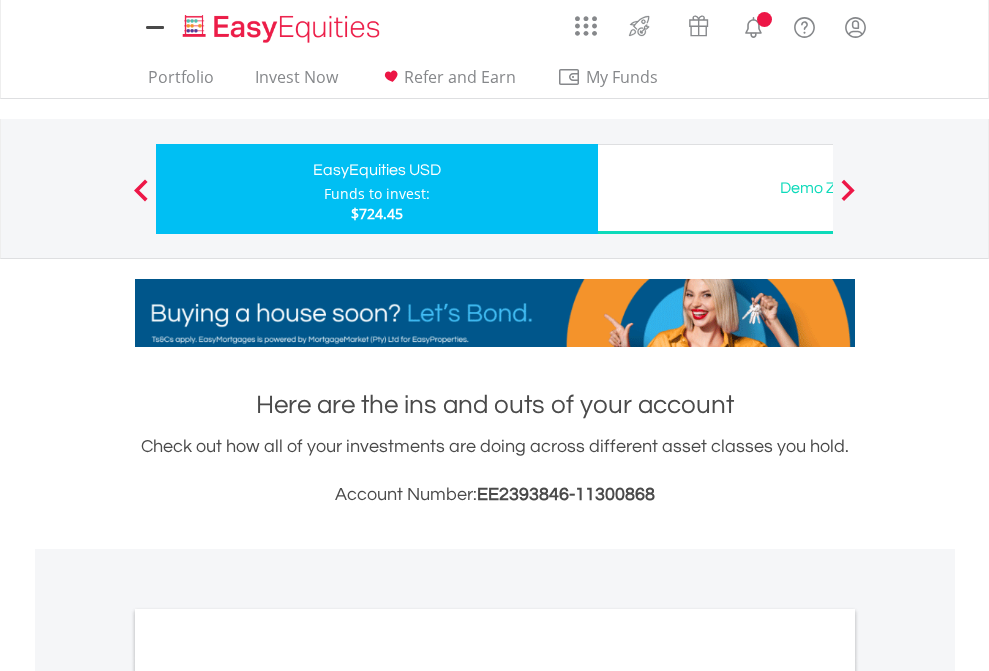 click on "All Holdings" at bounding box center (268, 1096) 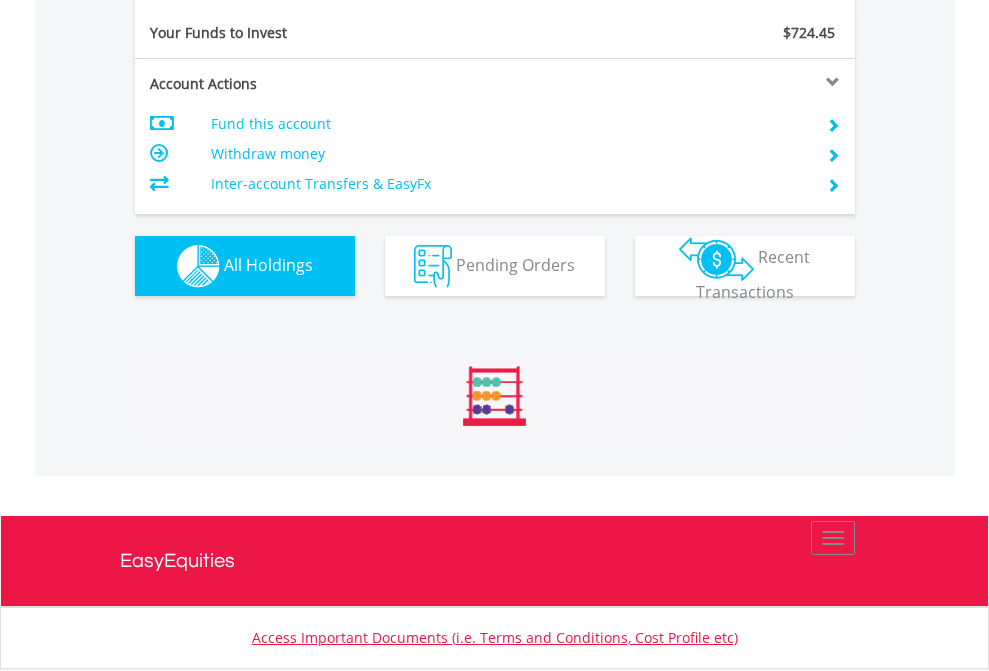 scroll, scrollTop: 999808, scrollLeft: 999687, axis: both 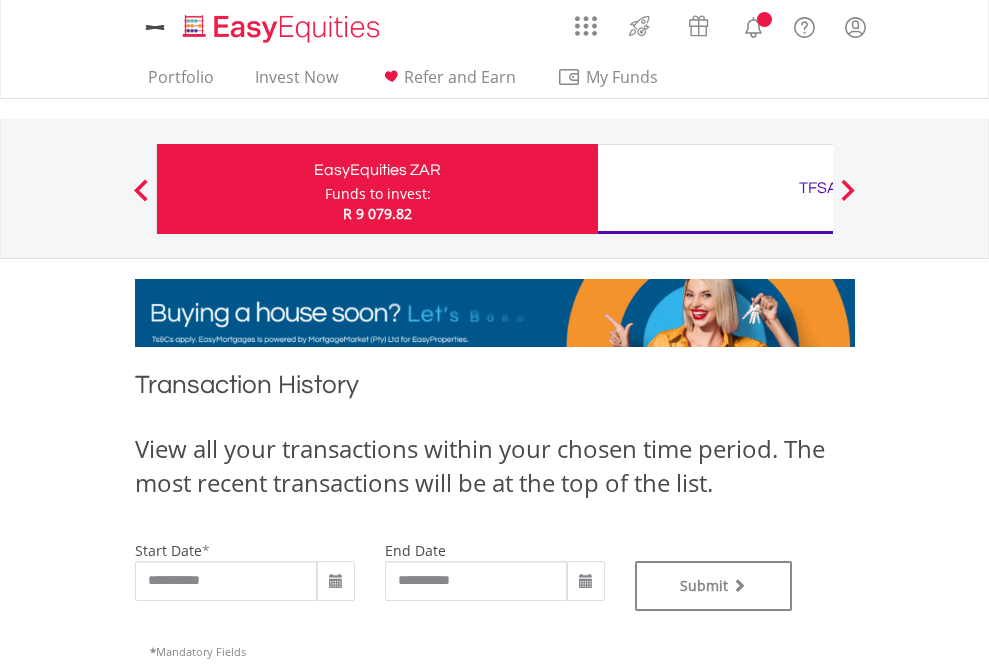 type on "**********" 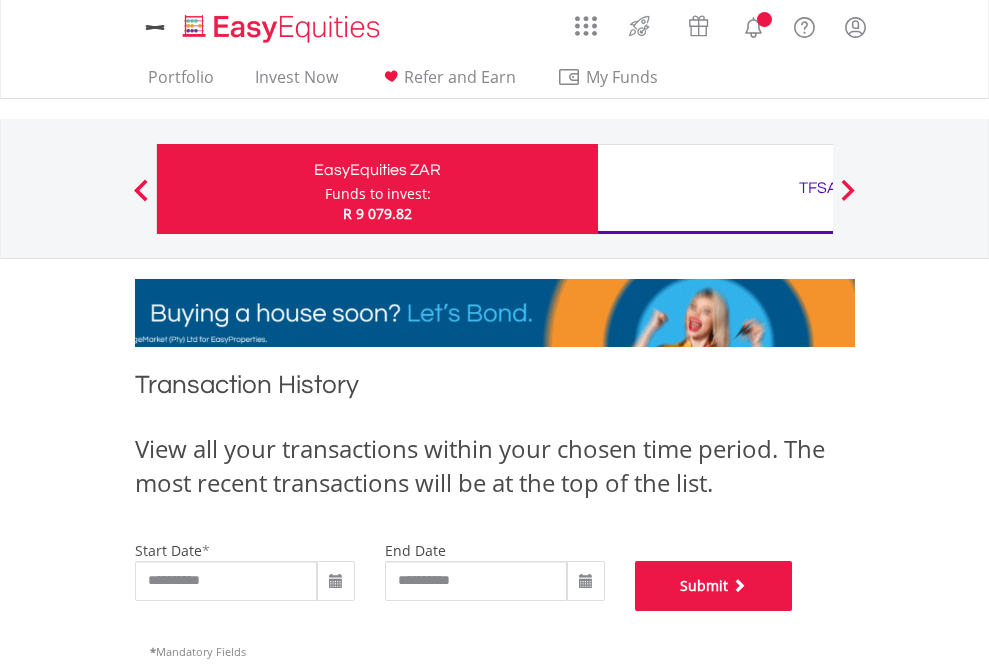 click on "Submit" at bounding box center [714, 586] 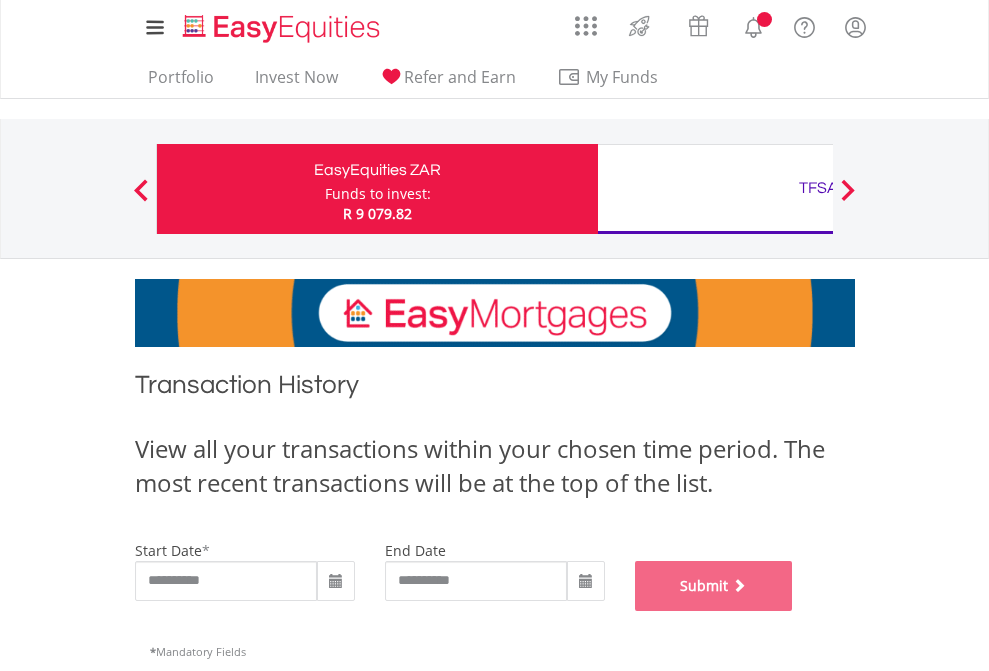 scroll, scrollTop: 811, scrollLeft: 0, axis: vertical 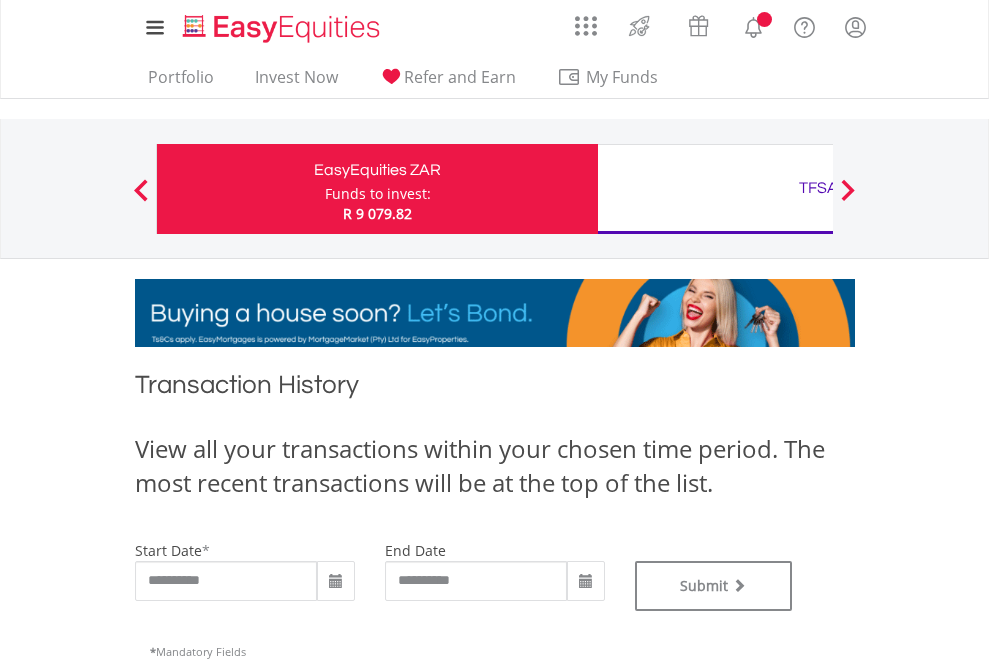 click on "TFSA" at bounding box center [818, 188] 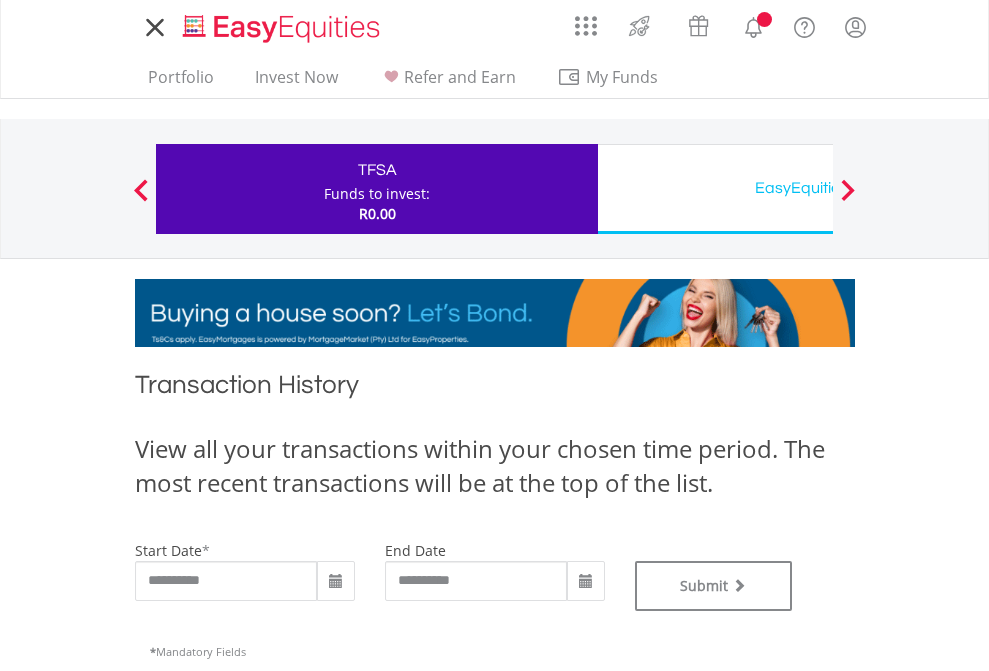 scroll, scrollTop: 0, scrollLeft: 0, axis: both 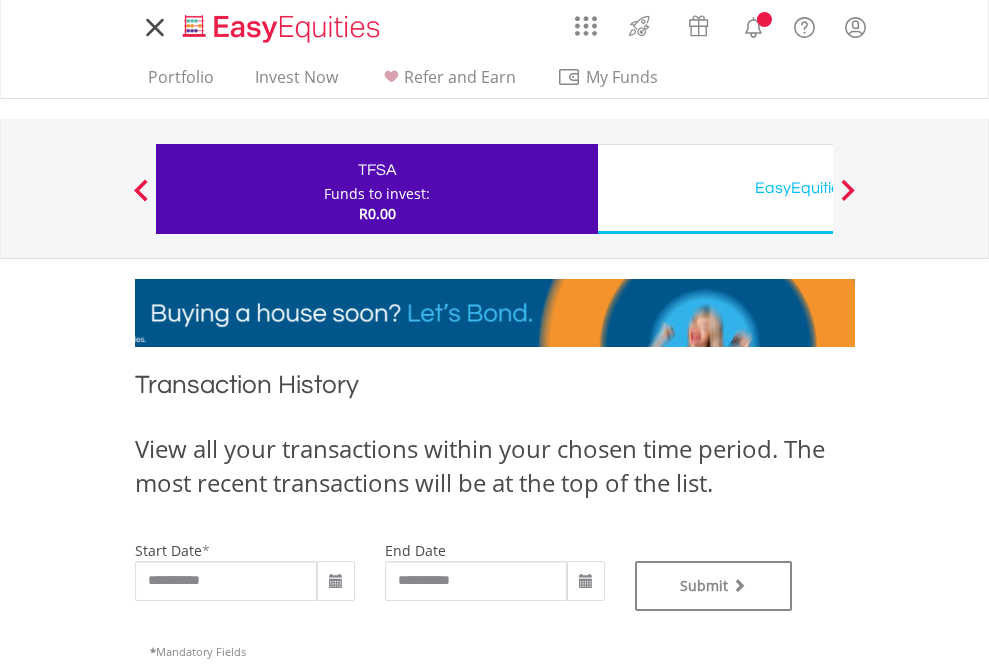 type on "**********" 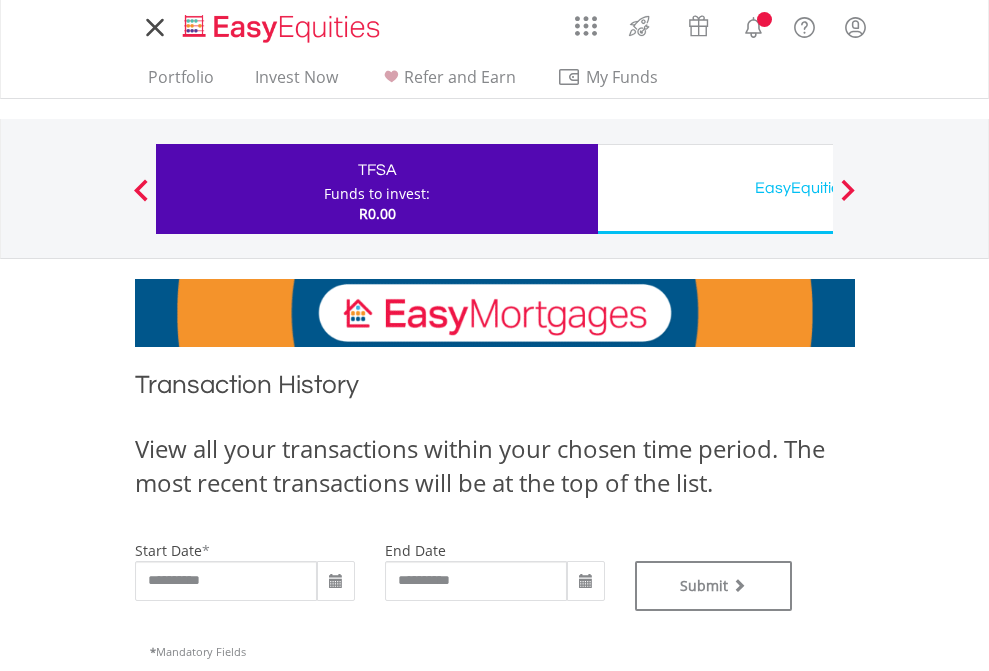 type on "**********" 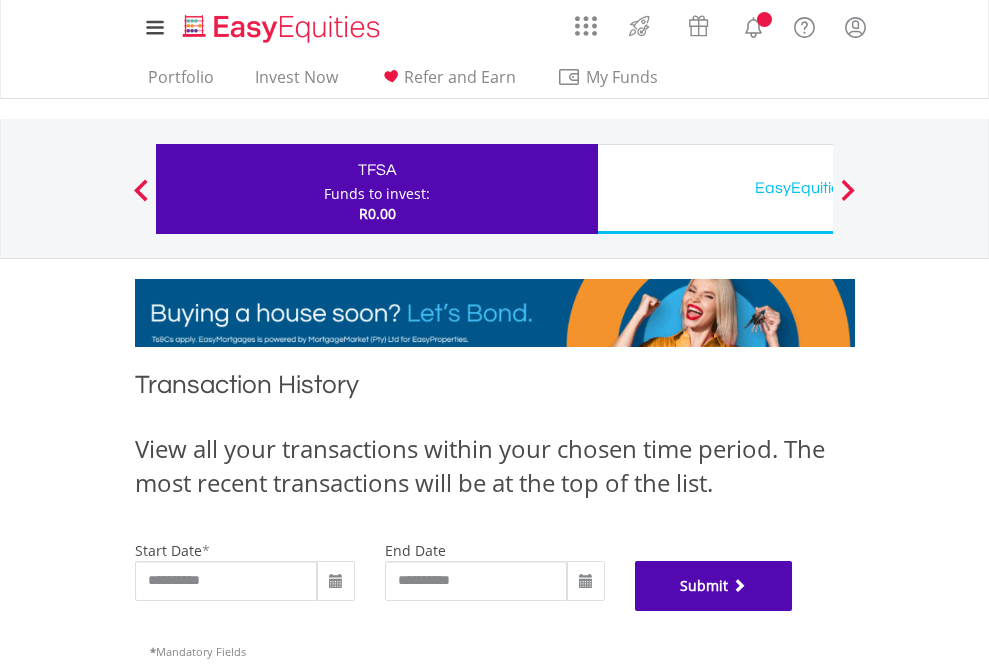 click on "Submit" at bounding box center [714, 586] 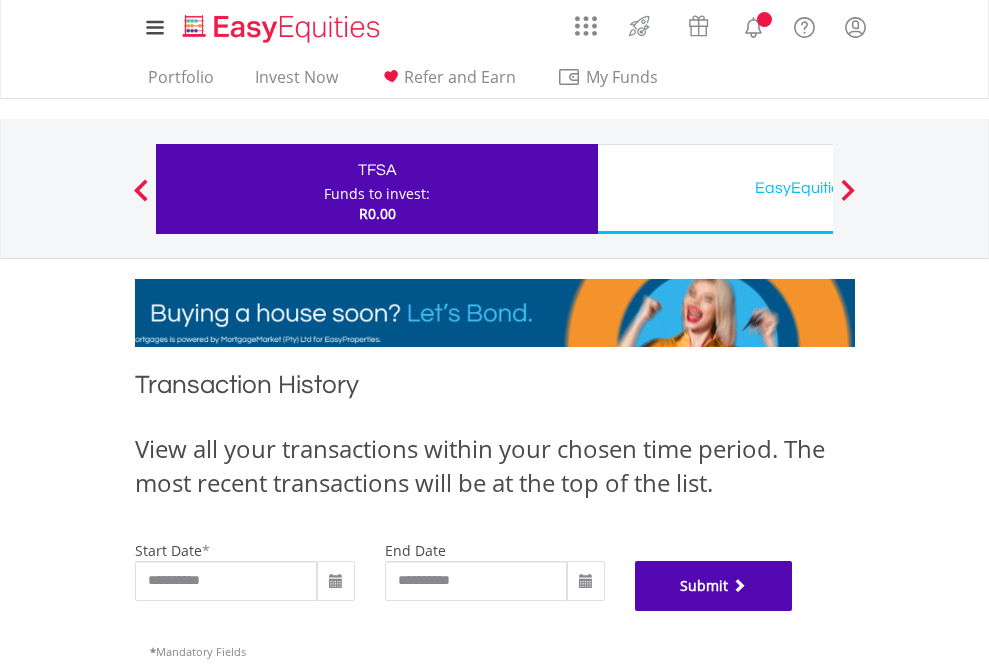 scroll, scrollTop: 811, scrollLeft: 0, axis: vertical 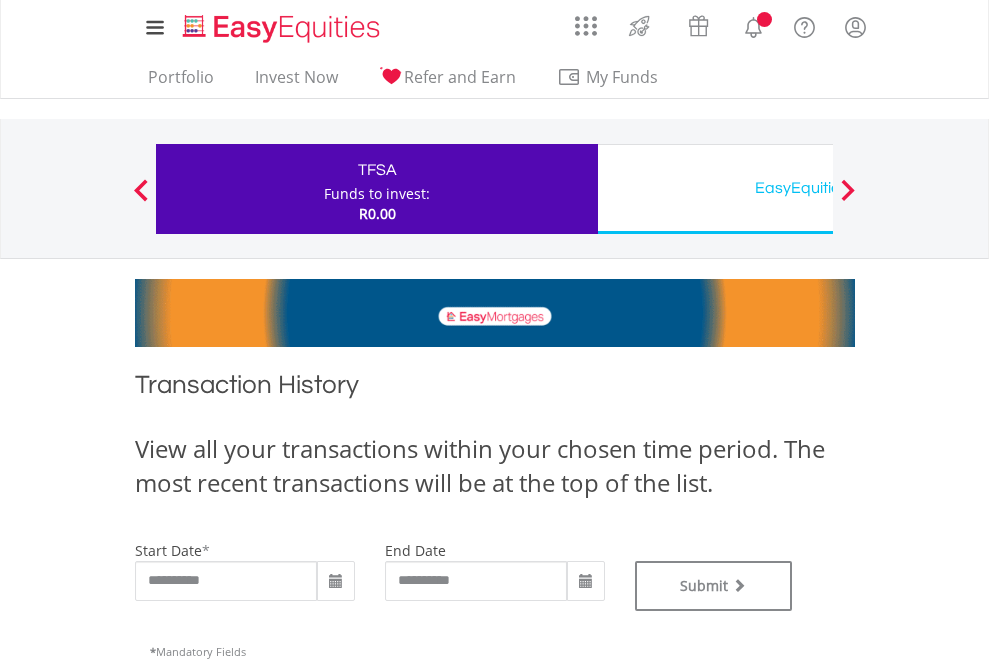 click on "EasyEquities USD" at bounding box center (818, 188) 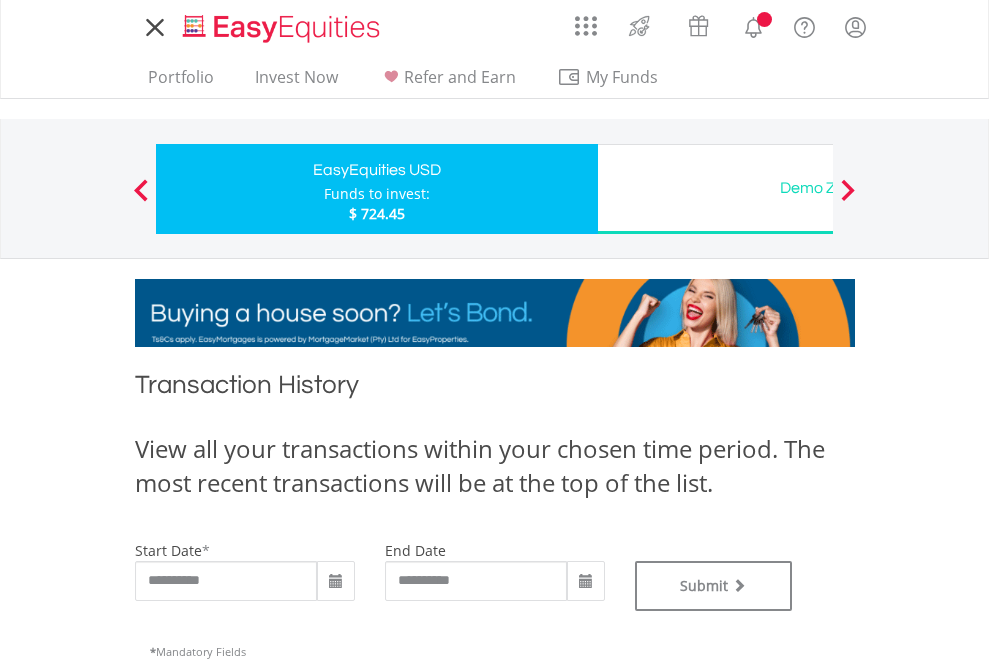 scroll, scrollTop: 0, scrollLeft: 0, axis: both 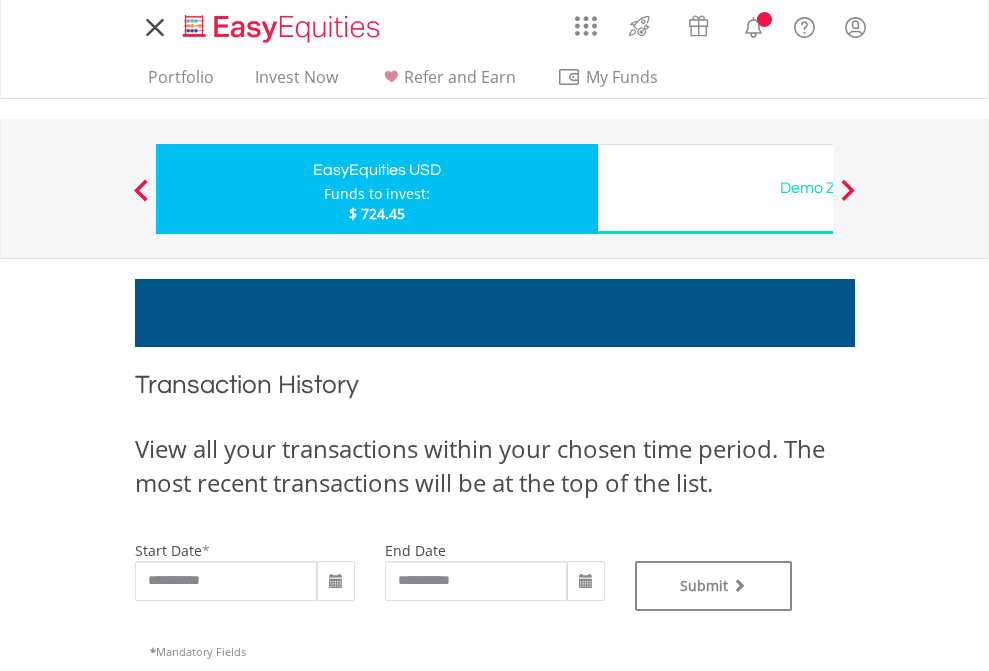 type on "**********" 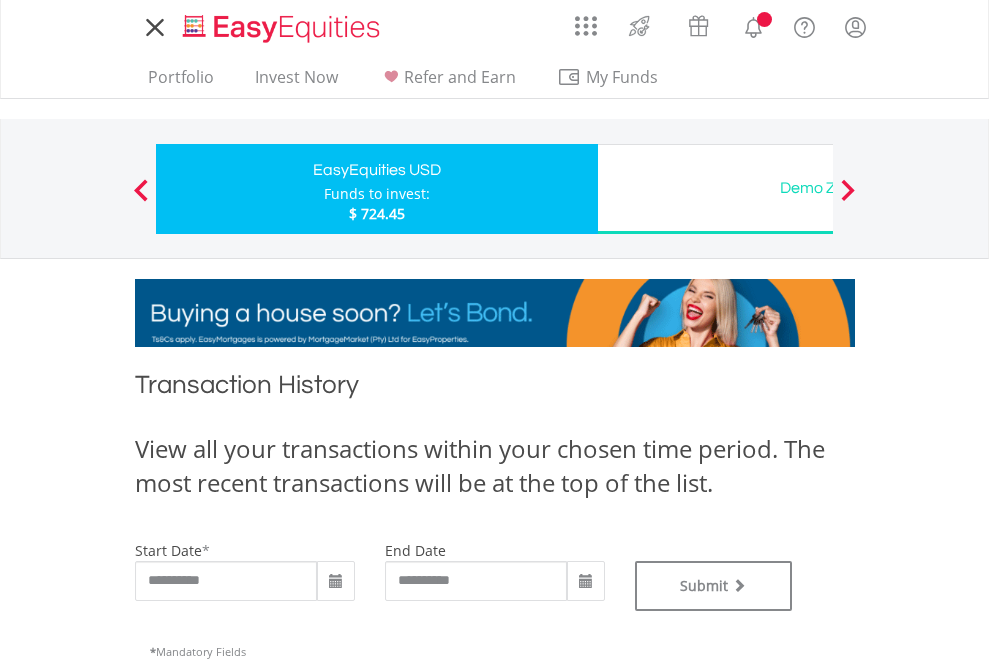 type on "**********" 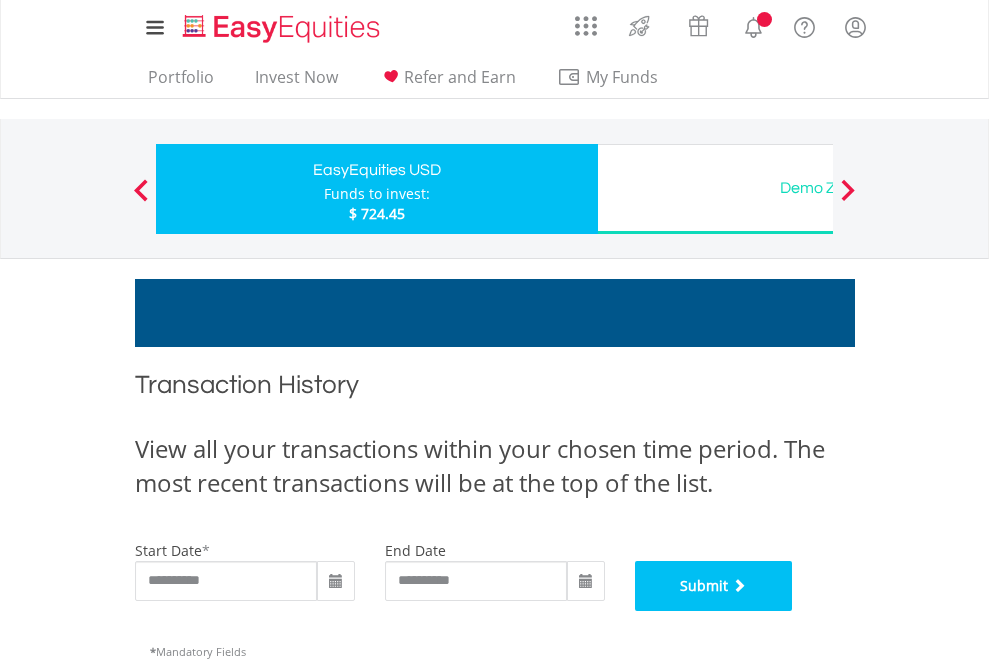 click on "Submit" at bounding box center [714, 586] 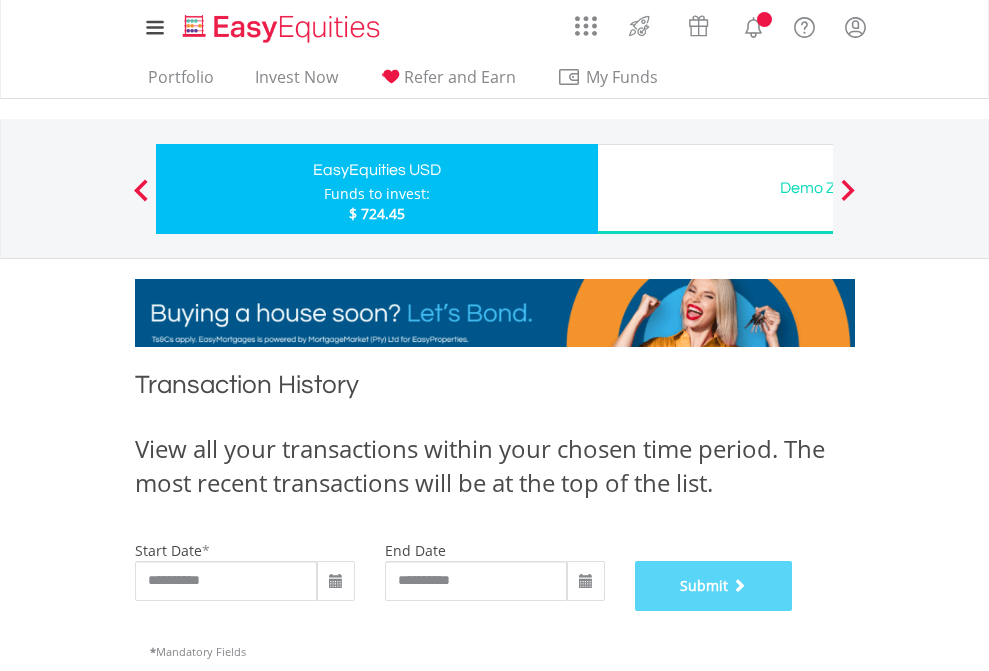 scroll, scrollTop: 811, scrollLeft: 0, axis: vertical 